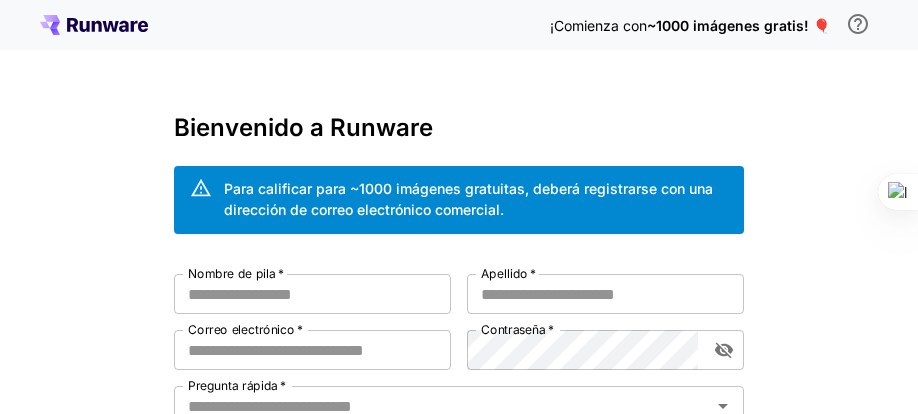 scroll, scrollTop: 0, scrollLeft: 0, axis: both 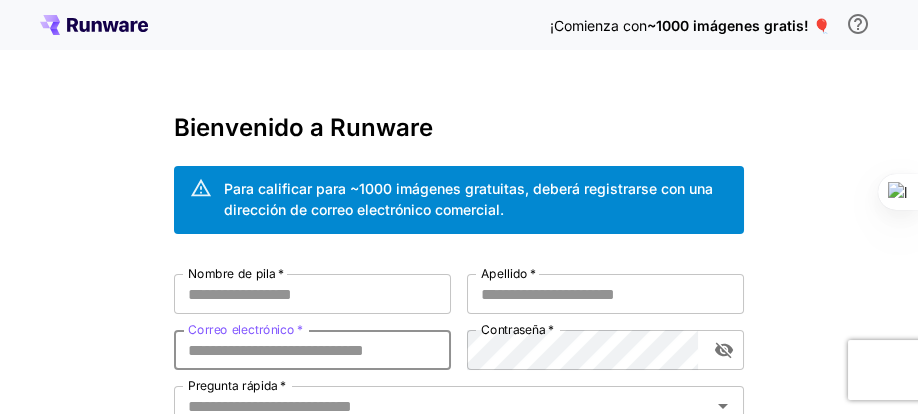 click on "Correo electrónico    *" at bounding box center [312, 350] 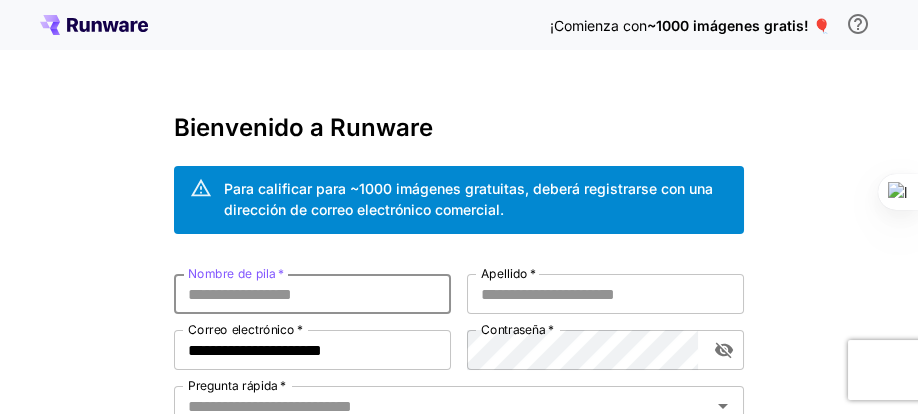 click on "Nombre de pila    *" at bounding box center [312, 294] 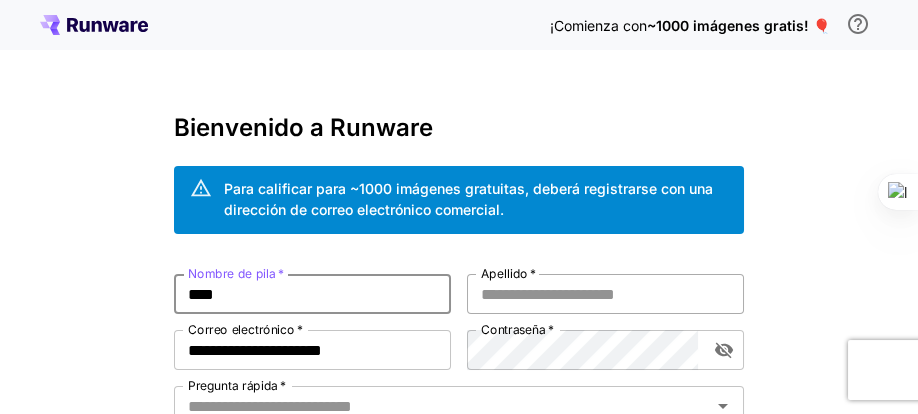 type on "****" 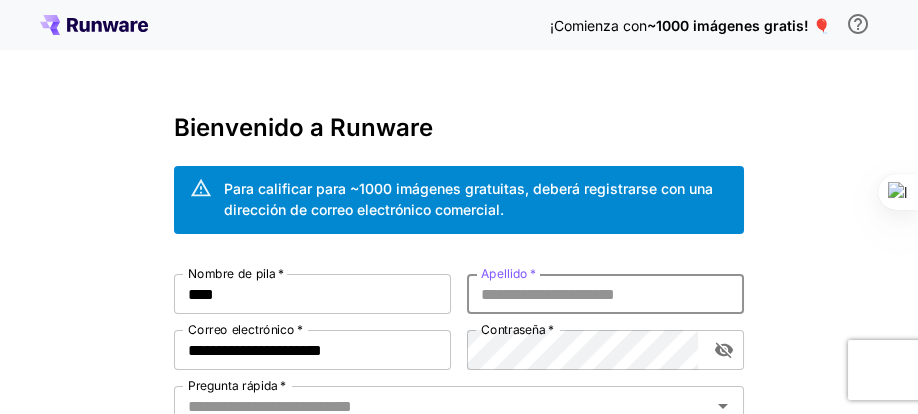 click on "Apellido    *" at bounding box center (605, 294) 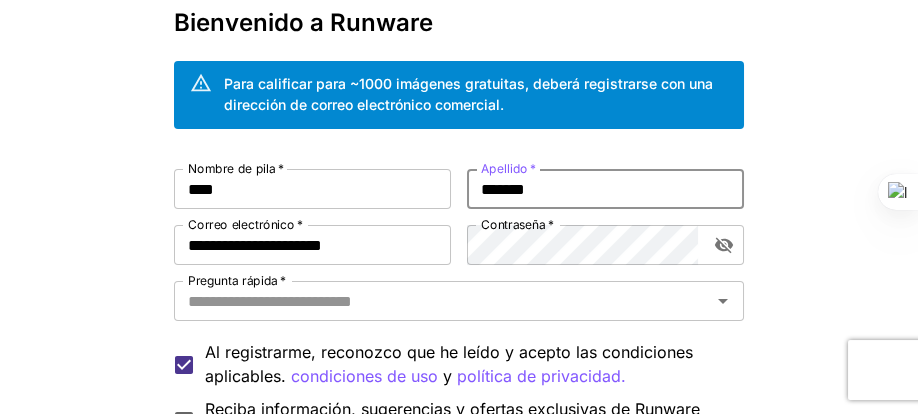 scroll, scrollTop: 109, scrollLeft: 0, axis: vertical 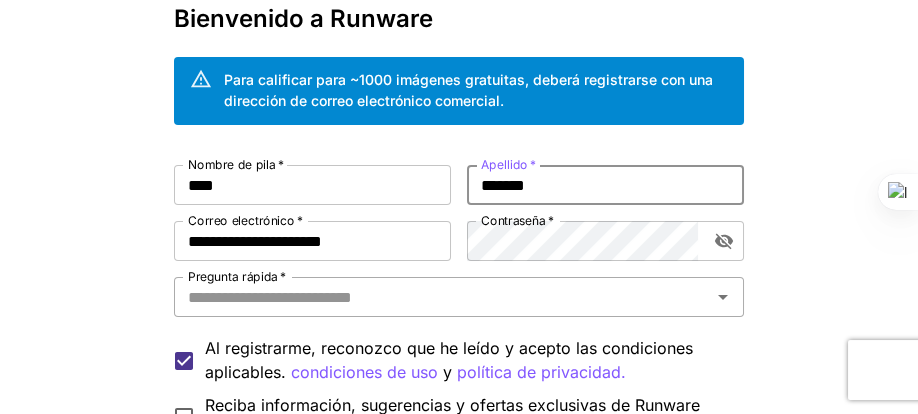 type on "*******" 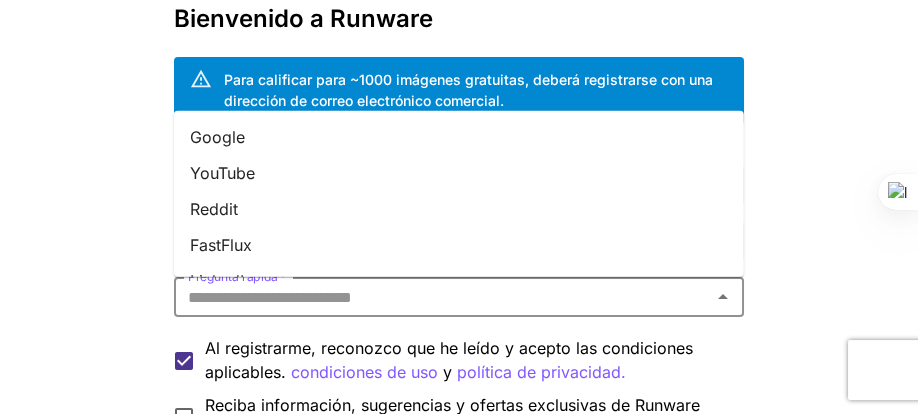 click on "Pregunta rápida    *" at bounding box center [442, 297] 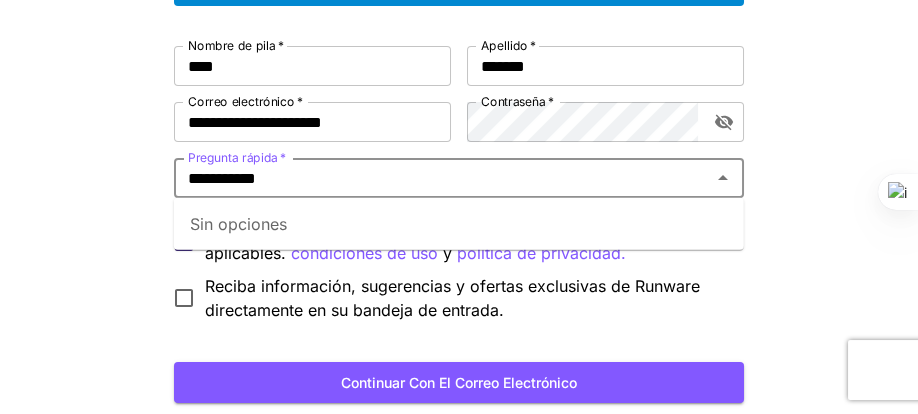 scroll, scrollTop: 230, scrollLeft: 0, axis: vertical 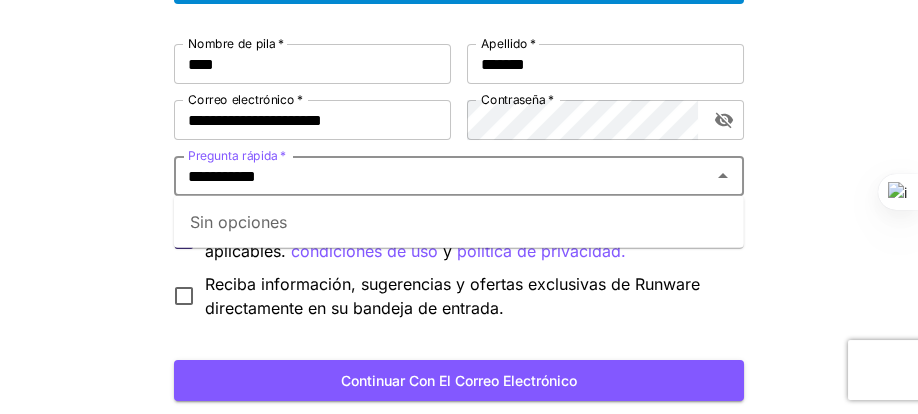 type on "**********" 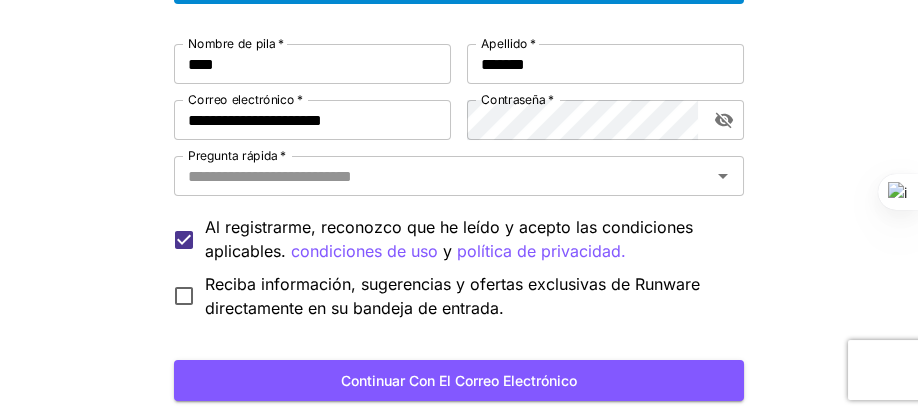 click on "**********" at bounding box center (459, 159) 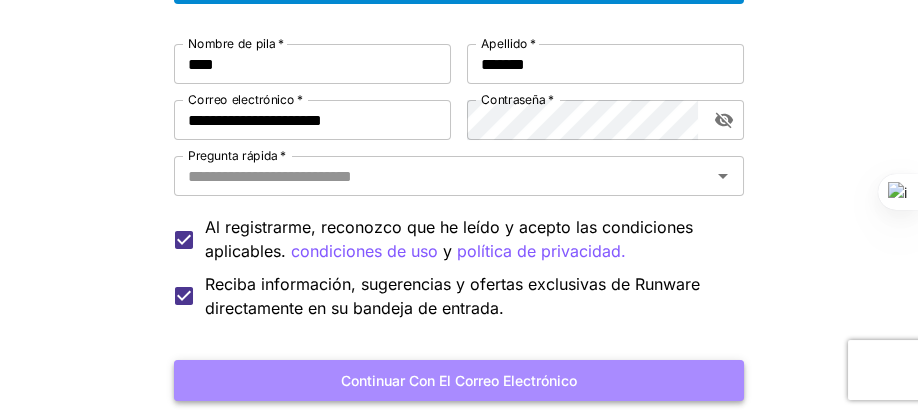 click on "Continuar con el correo electrónico" at bounding box center [459, 380] 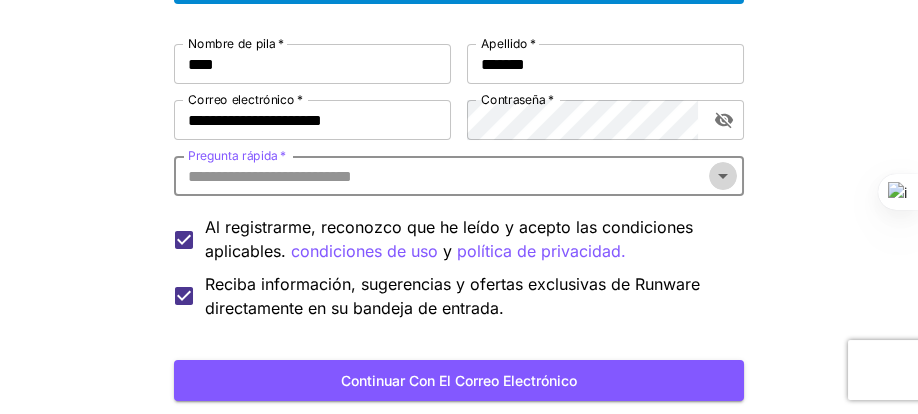 click 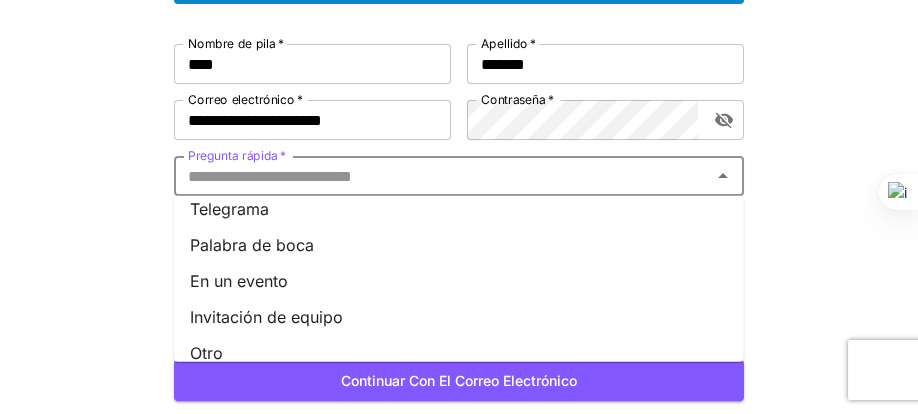 scroll, scrollTop: 390, scrollLeft: 0, axis: vertical 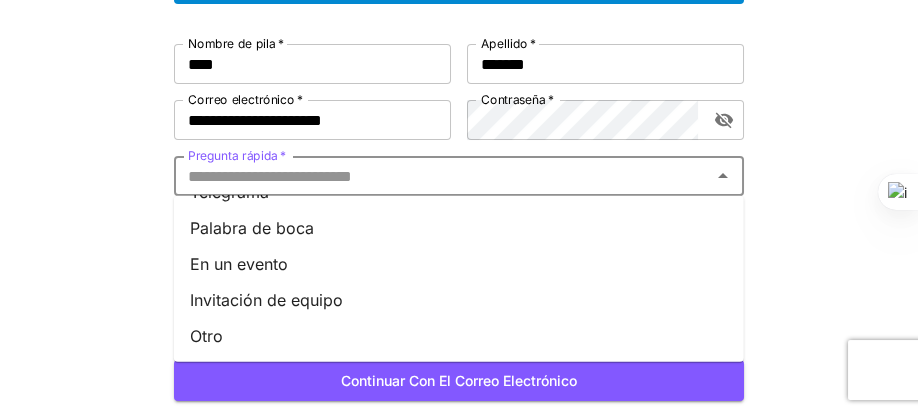 click on "Otro" at bounding box center (206, 336) 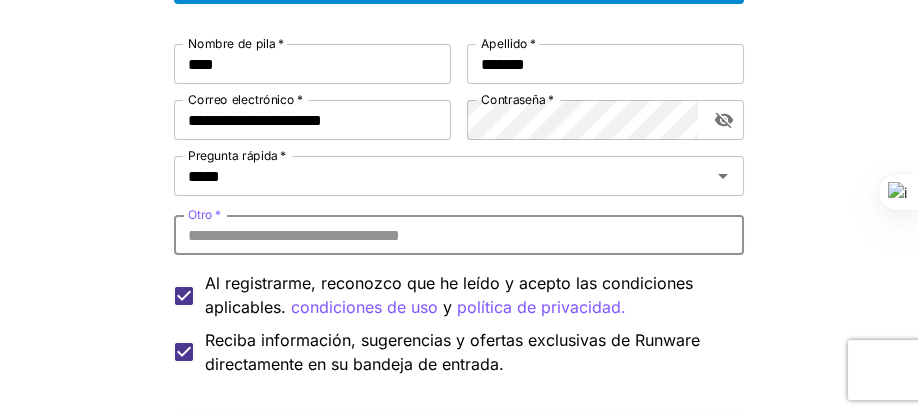 click on "Otro    *" at bounding box center (459, 235) 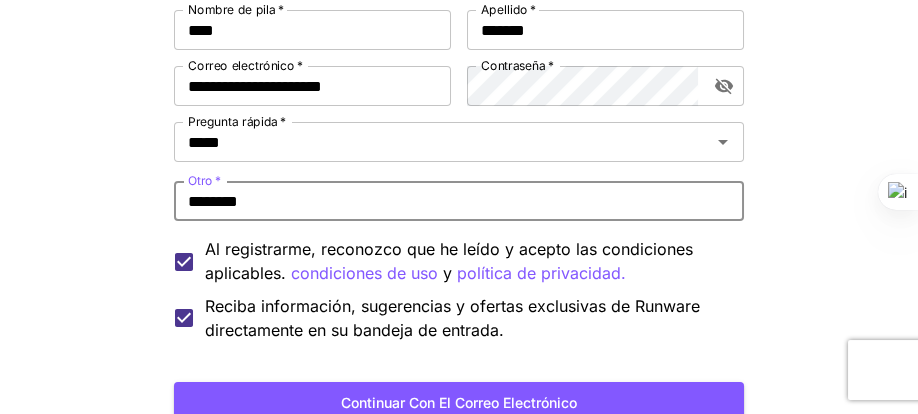 scroll, scrollTop: 265, scrollLeft: 0, axis: vertical 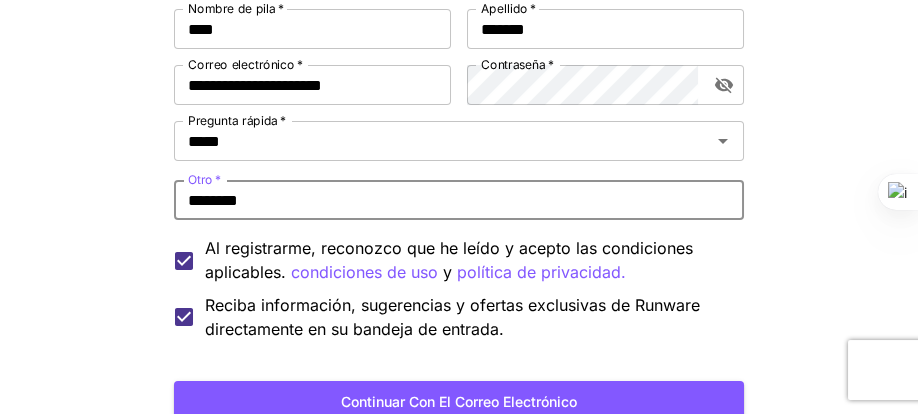 click on "********" at bounding box center (459, 200) 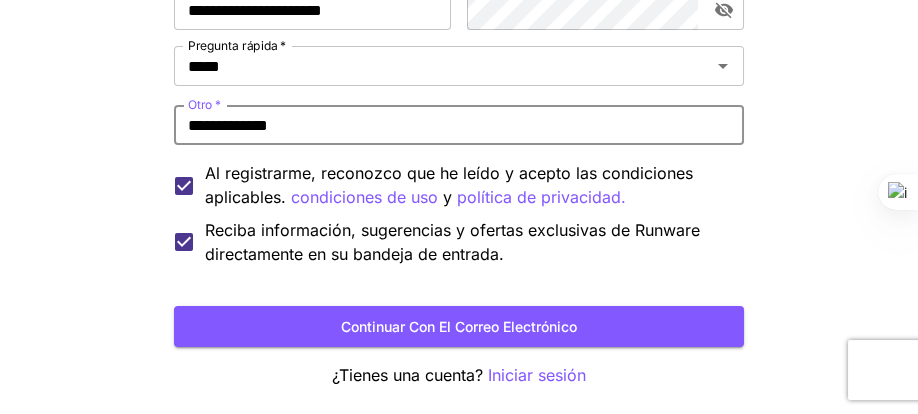 scroll, scrollTop: 342, scrollLeft: 0, axis: vertical 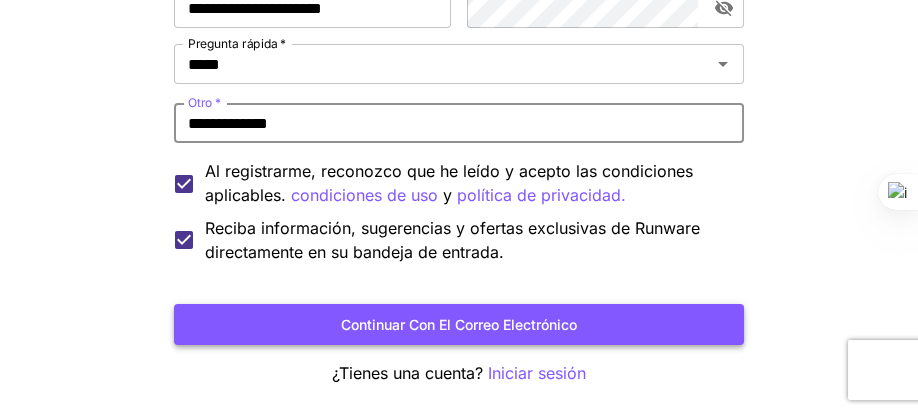 type on "**********" 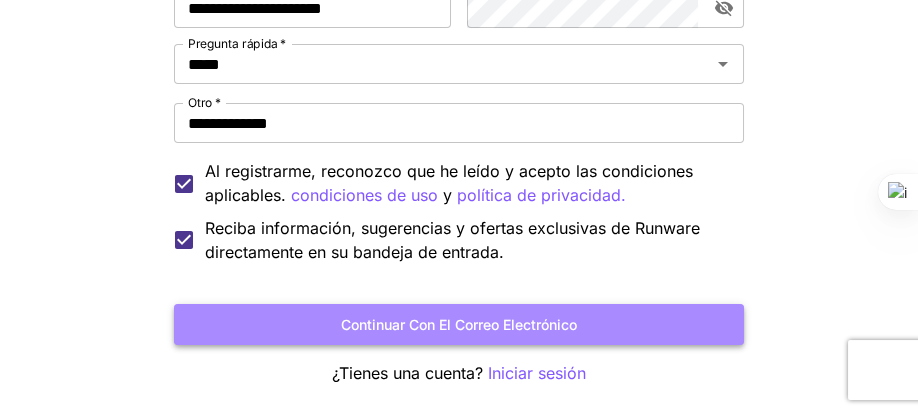 click on "Continuar con el correo electrónico" at bounding box center [459, 324] 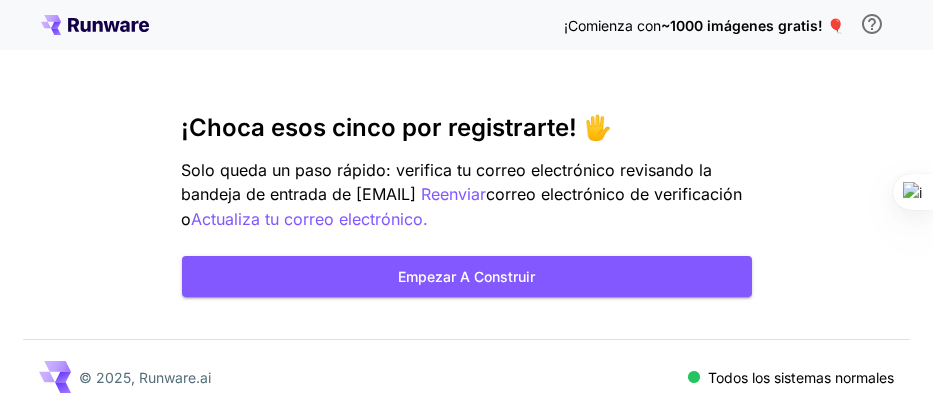 scroll, scrollTop: 0, scrollLeft: 0, axis: both 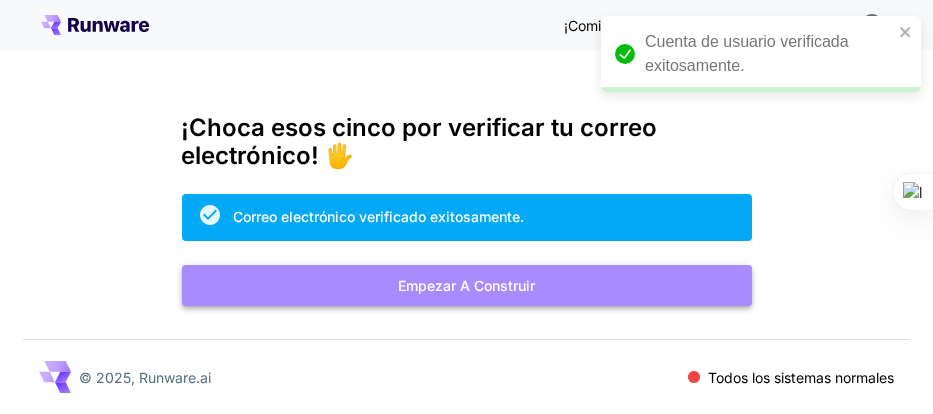 click on "Empezar a construir" at bounding box center (466, 285) 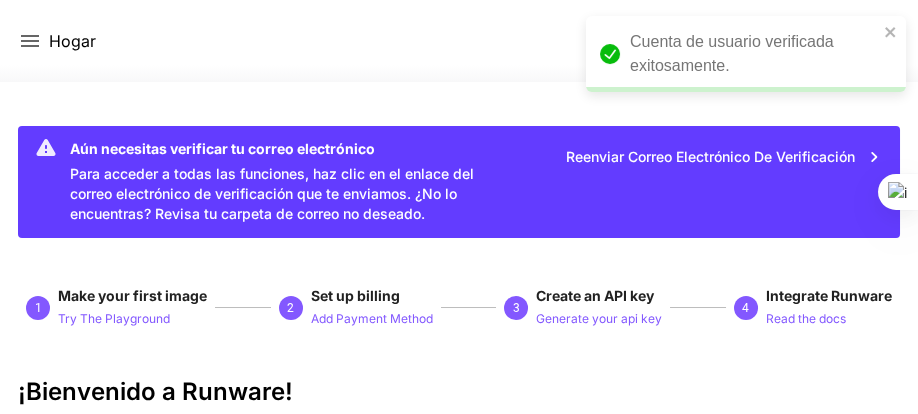 scroll, scrollTop: 0, scrollLeft: 0, axis: both 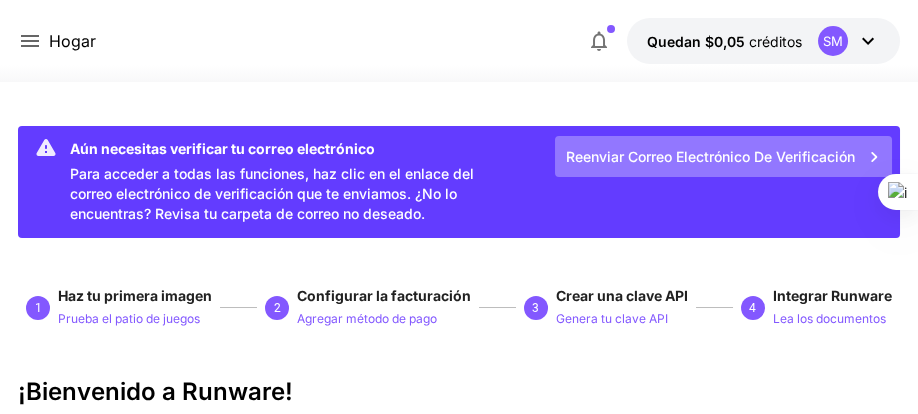 click 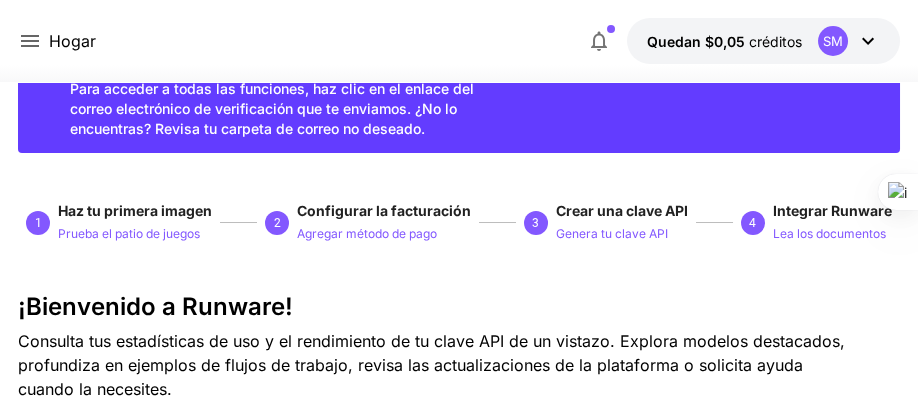 scroll, scrollTop: 0, scrollLeft: 0, axis: both 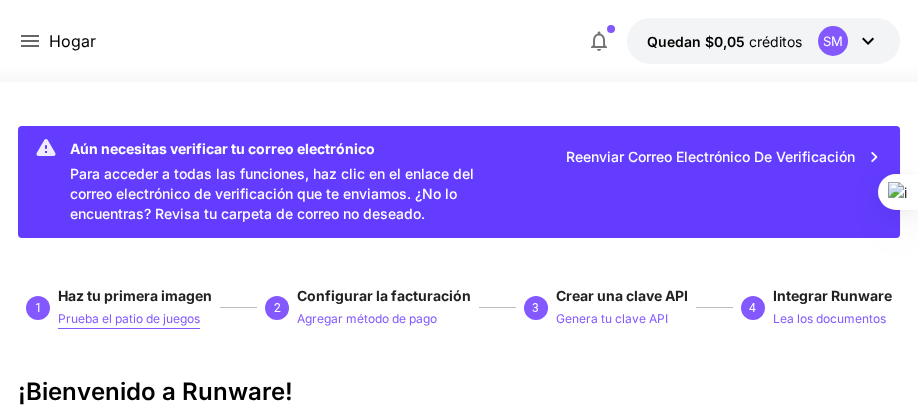 click on "Prueba el patio de juegos" at bounding box center [129, 318] 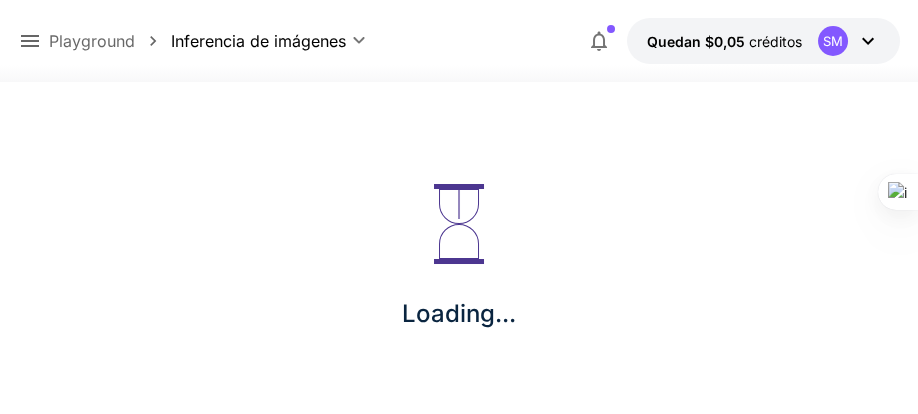 scroll, scrollTop: 0, scrollLeft: 0, axis: both 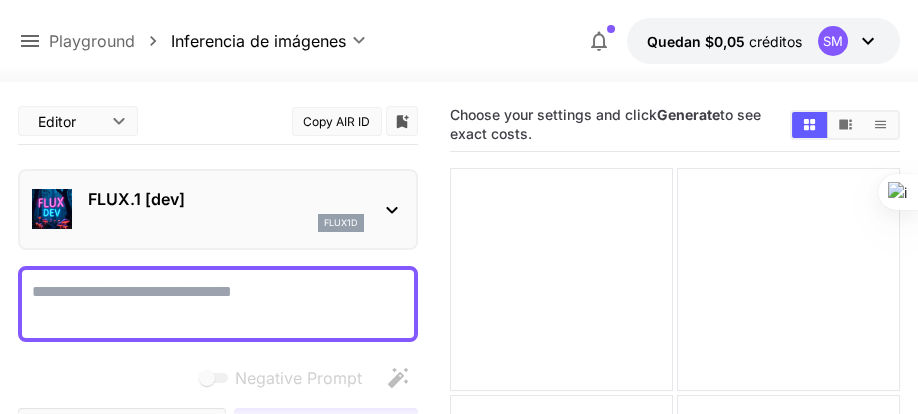 type on "**********" 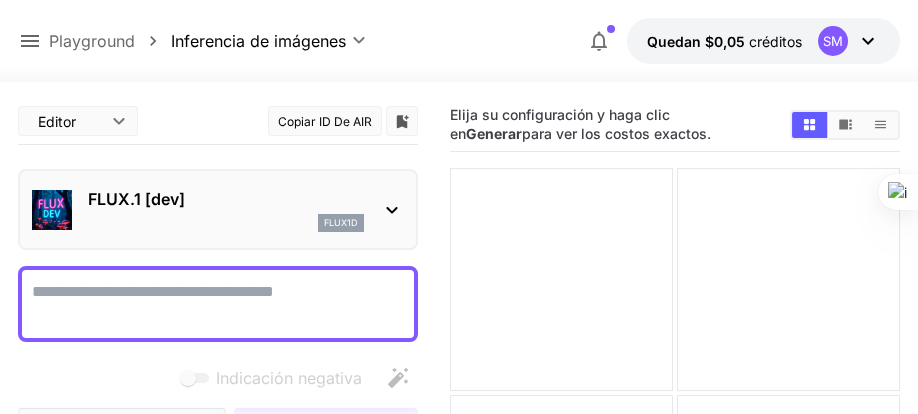 scroll, scrollTop: 0, scrollLeft: 0, axis: both 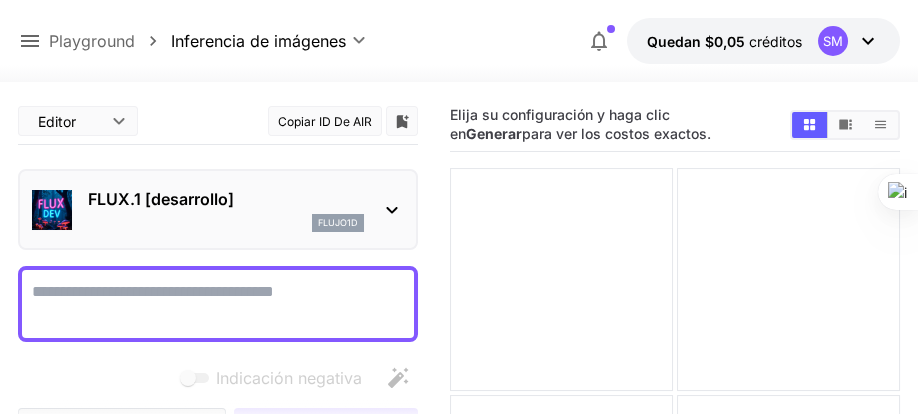 paste on "**********" 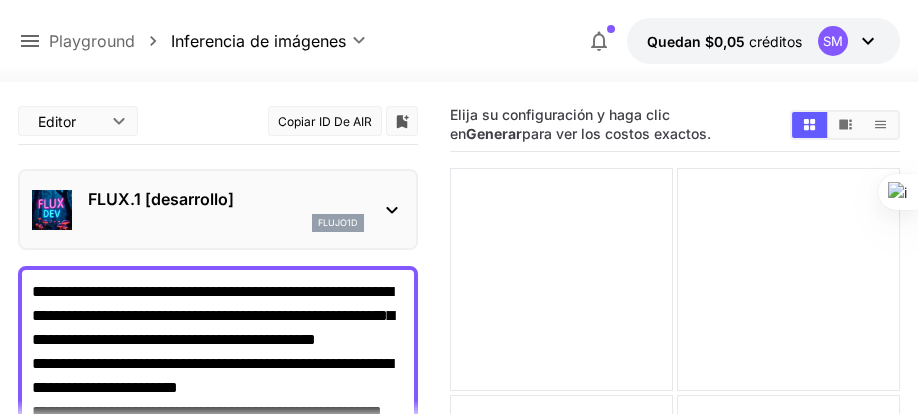 scroll, scrollTop: 35, scrollLeft: 0, axis: vertical 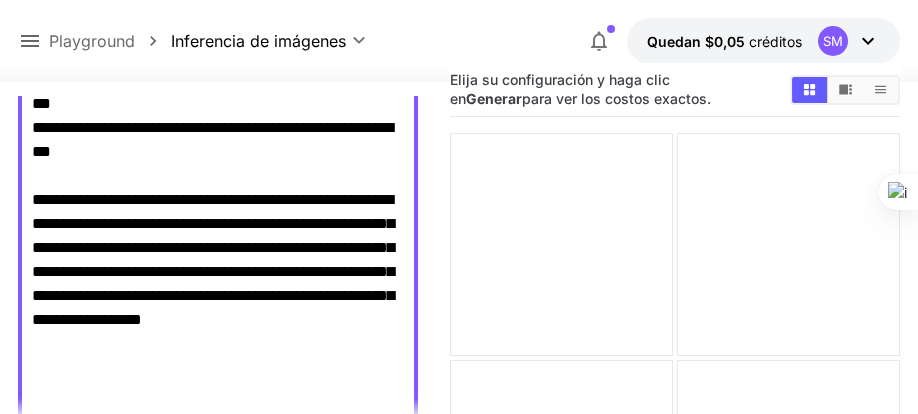 type on "**********" 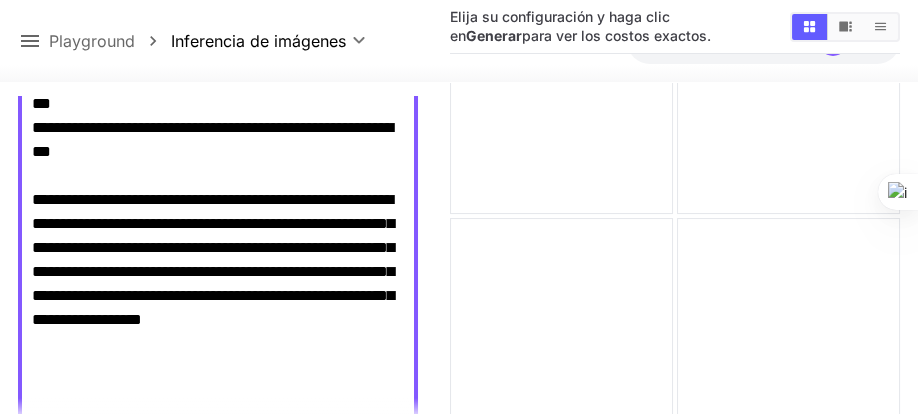 scroll, scrollTop: 180, scrollLeft: 0, axis: vertical 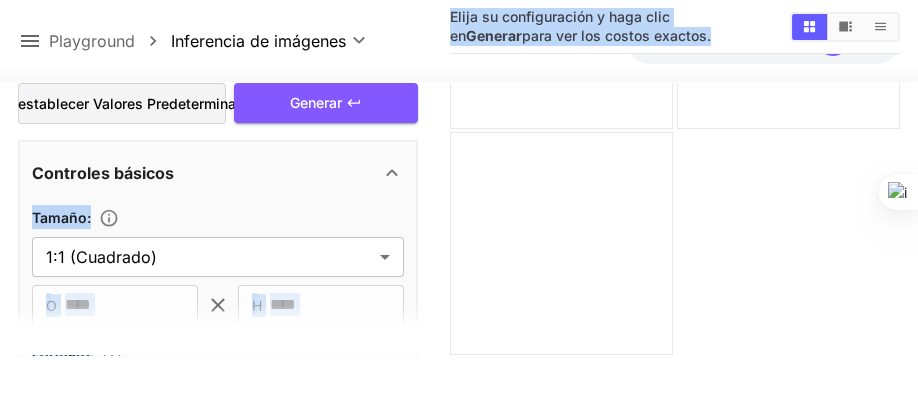 drag, startPoint x: 413, startPoint y: 280, endPoint x: 421, endPoint y: 315, distance: 35.902645 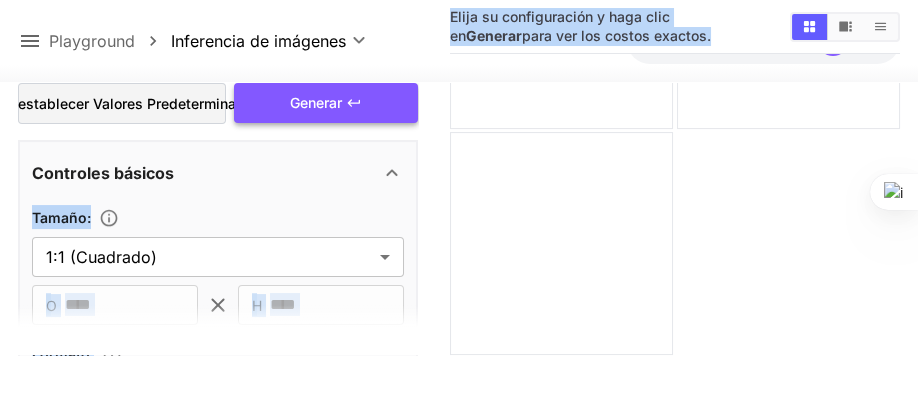 click on "Generar" at bounding box center (316, 102) 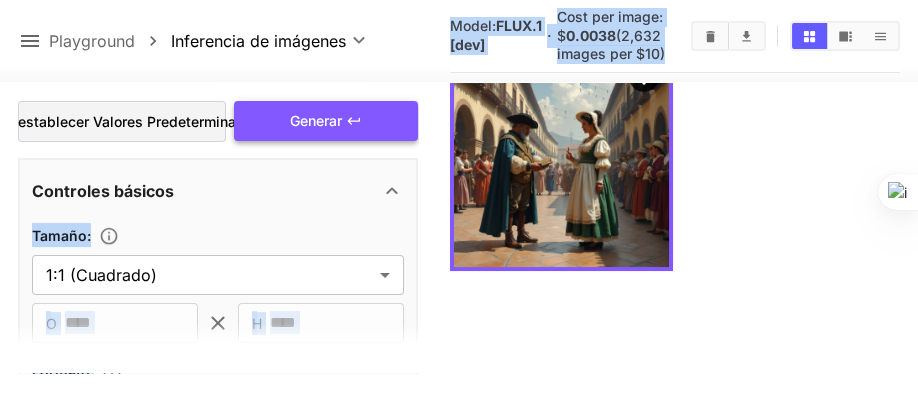 scroll, scrollTop: 157, scrollLeft: 0, axis: vertical 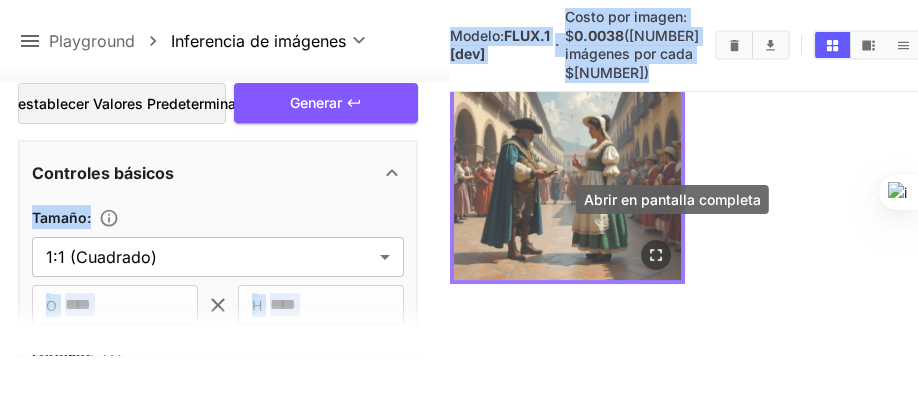 click 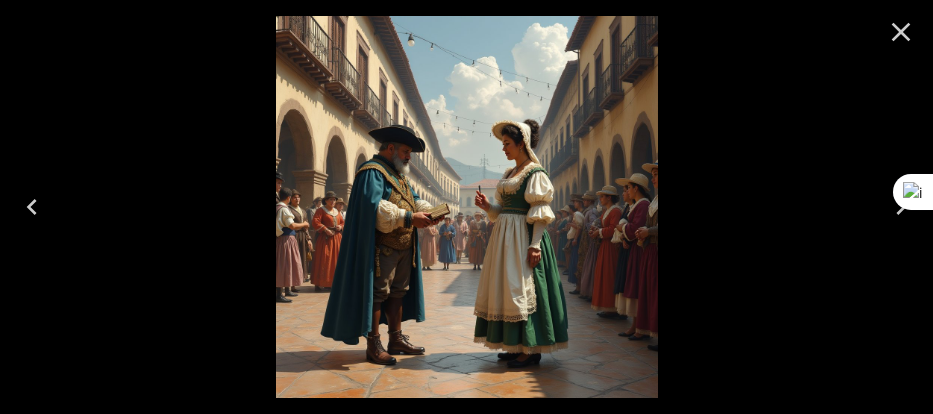 click 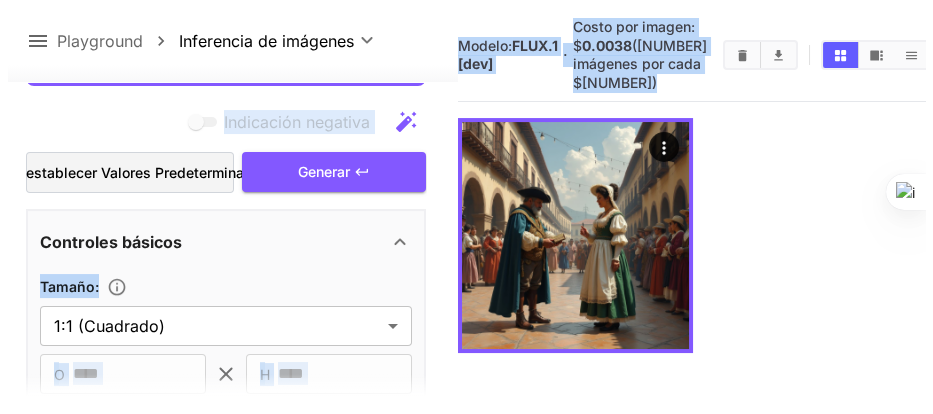 scroll, scrollTop: 87, scrollLeft: 0, axis: vertical 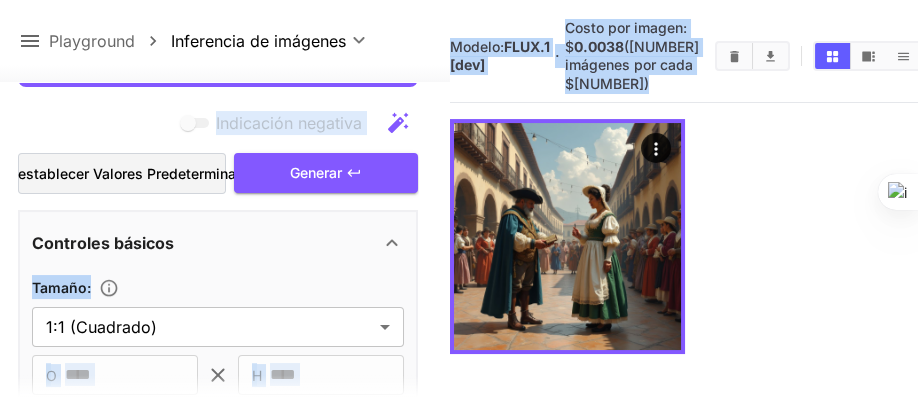 click on "Modelo:  FLUX.1 [dev] · Costo por imagen: $  [NUMBER]  ([NUMBER] imágenes por cada $[NUMBER])" at bounding box center [686, 56] 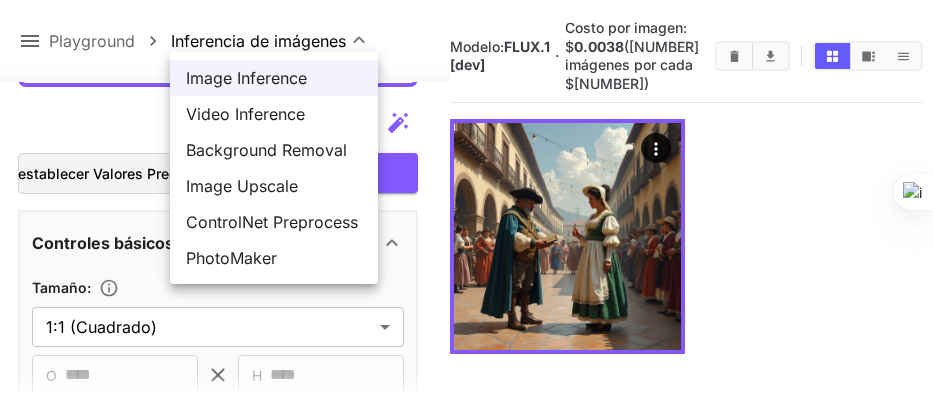 click on "**********" at bounding box center [466, 199] 